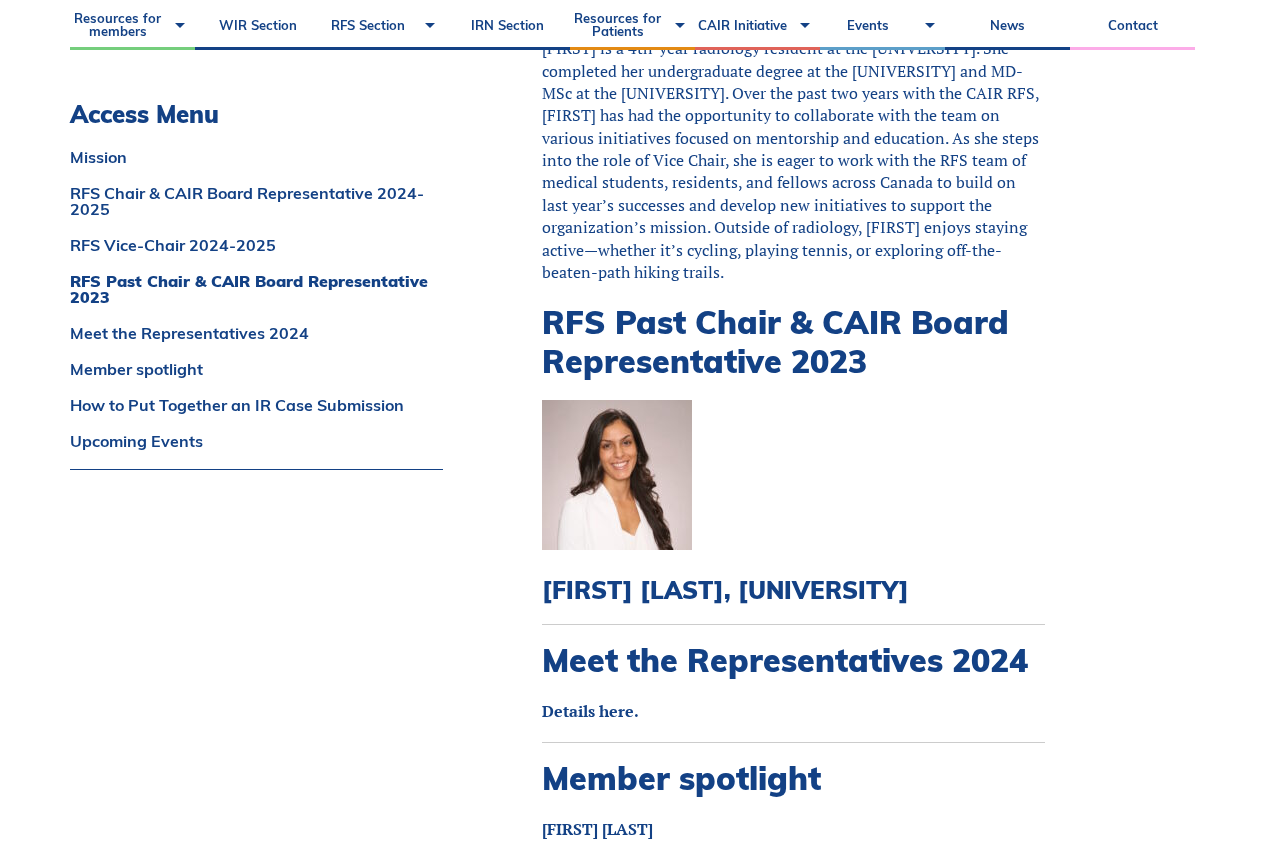 scroll, scrollTop: 2593, scrollLeft: 0, axis: vertical 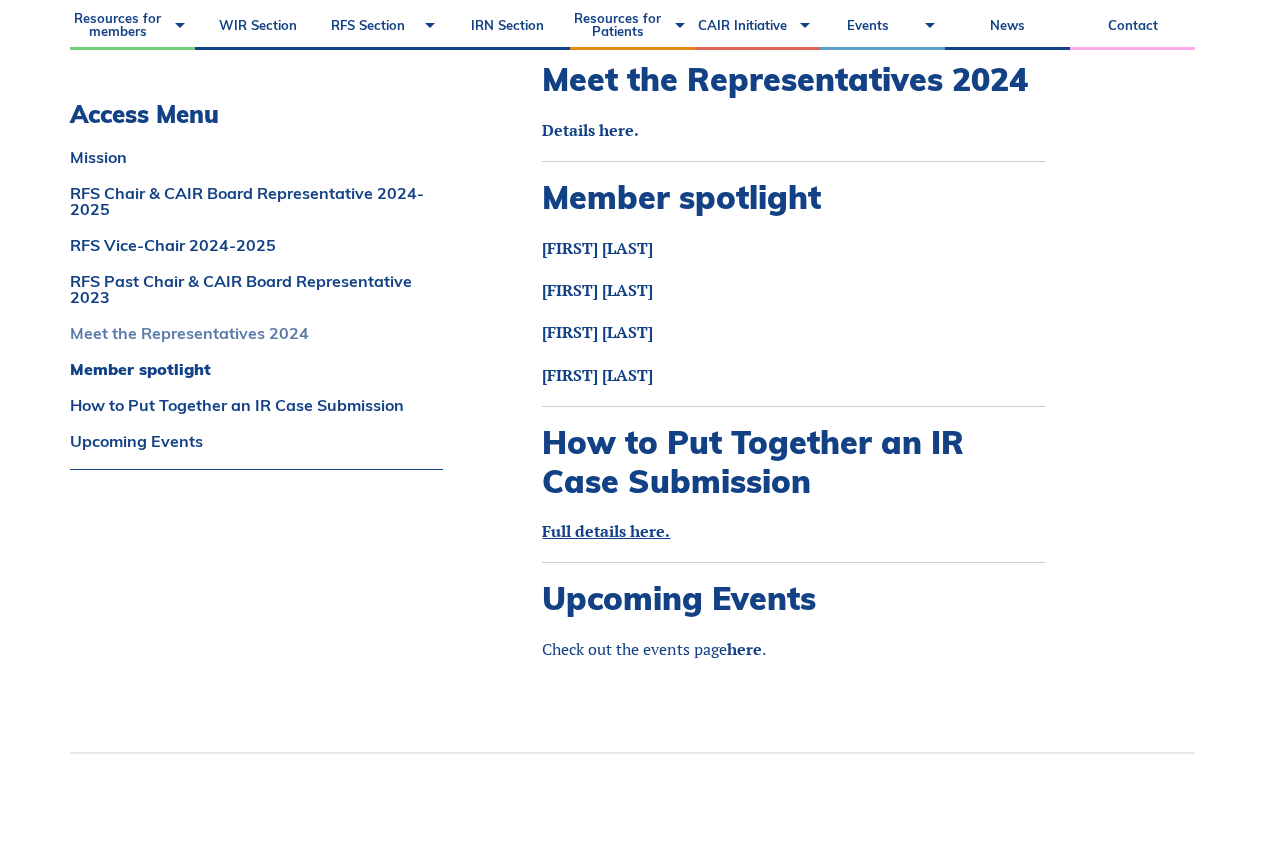 click on "Meet the Representatives 2024" at bounding box center [256, 333] 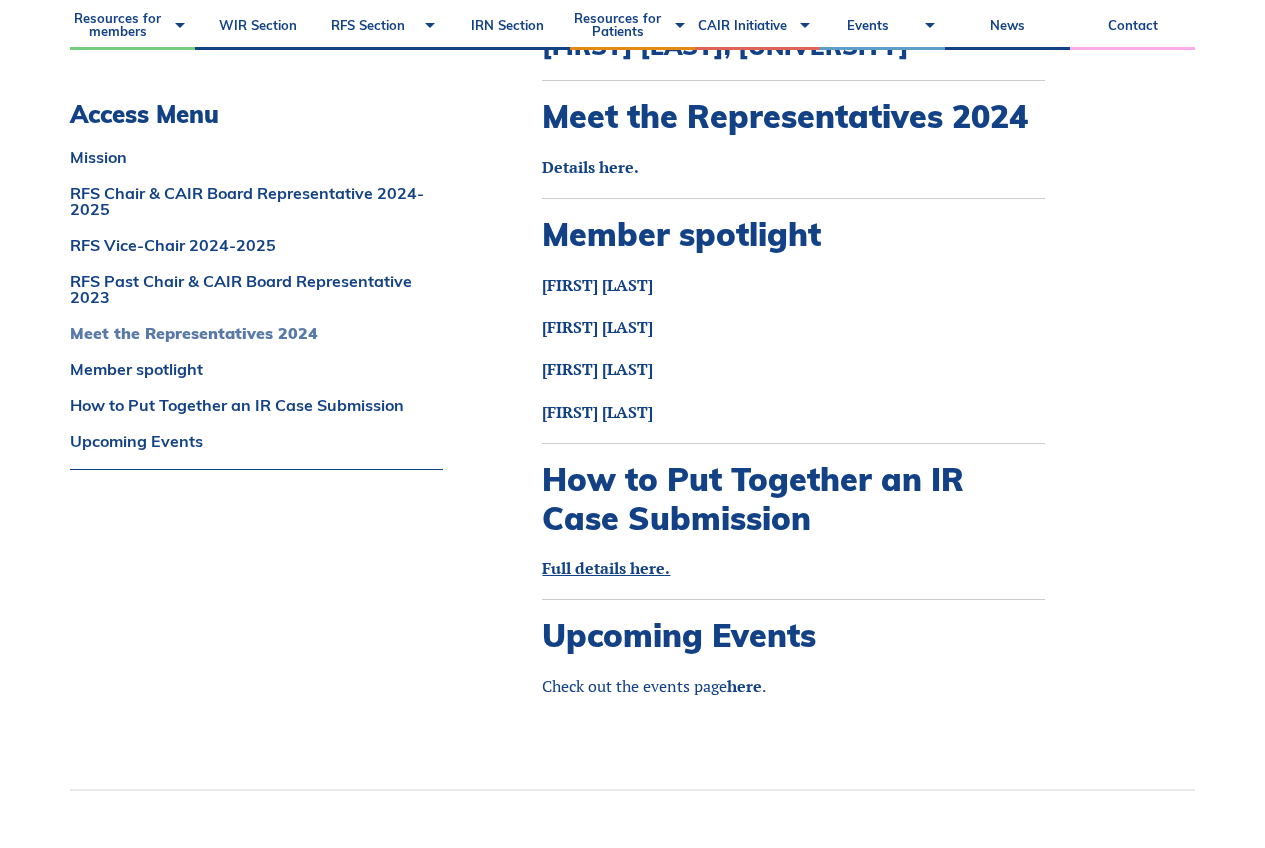 scroll, scrollTop: 2553, scrollLeft: 0, axis: vertical 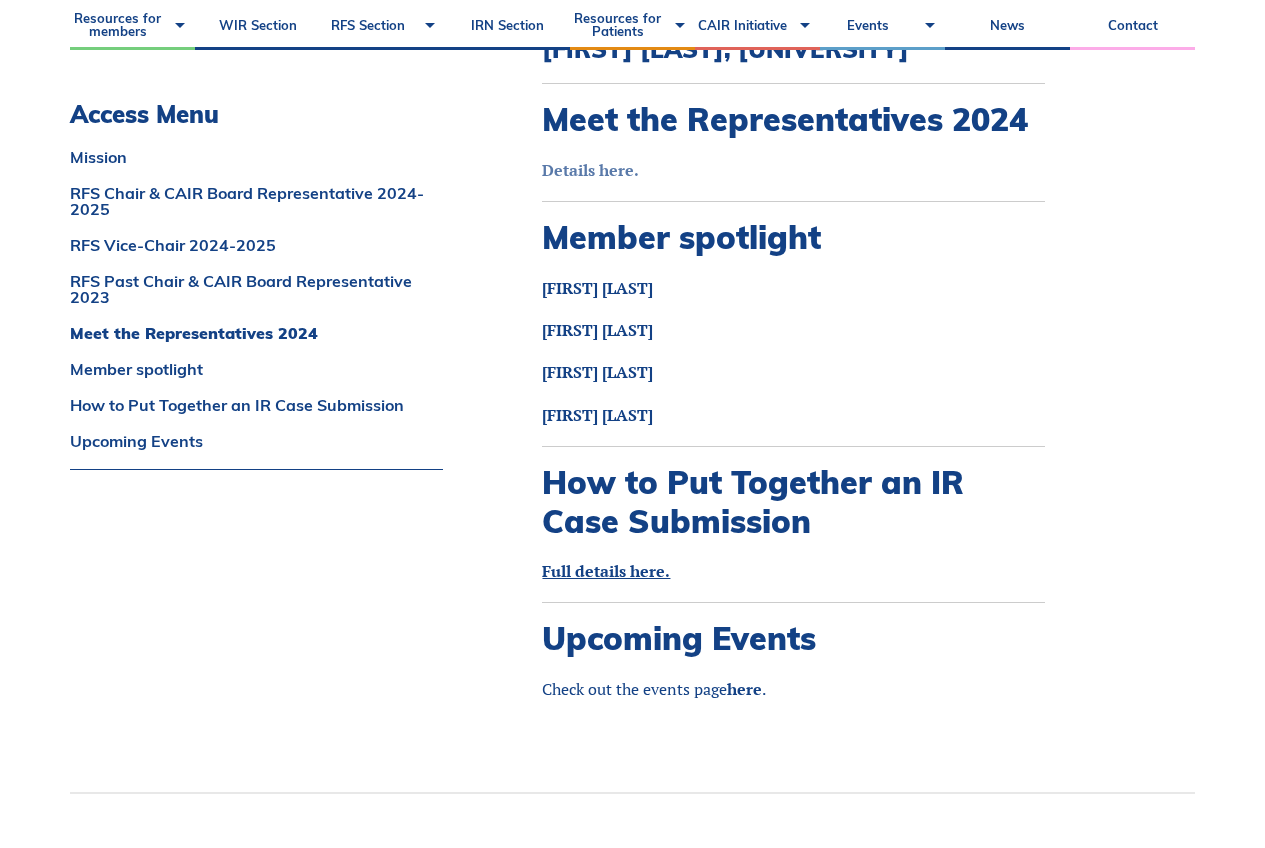 click on "Details here." at bounding box center [590, 170] 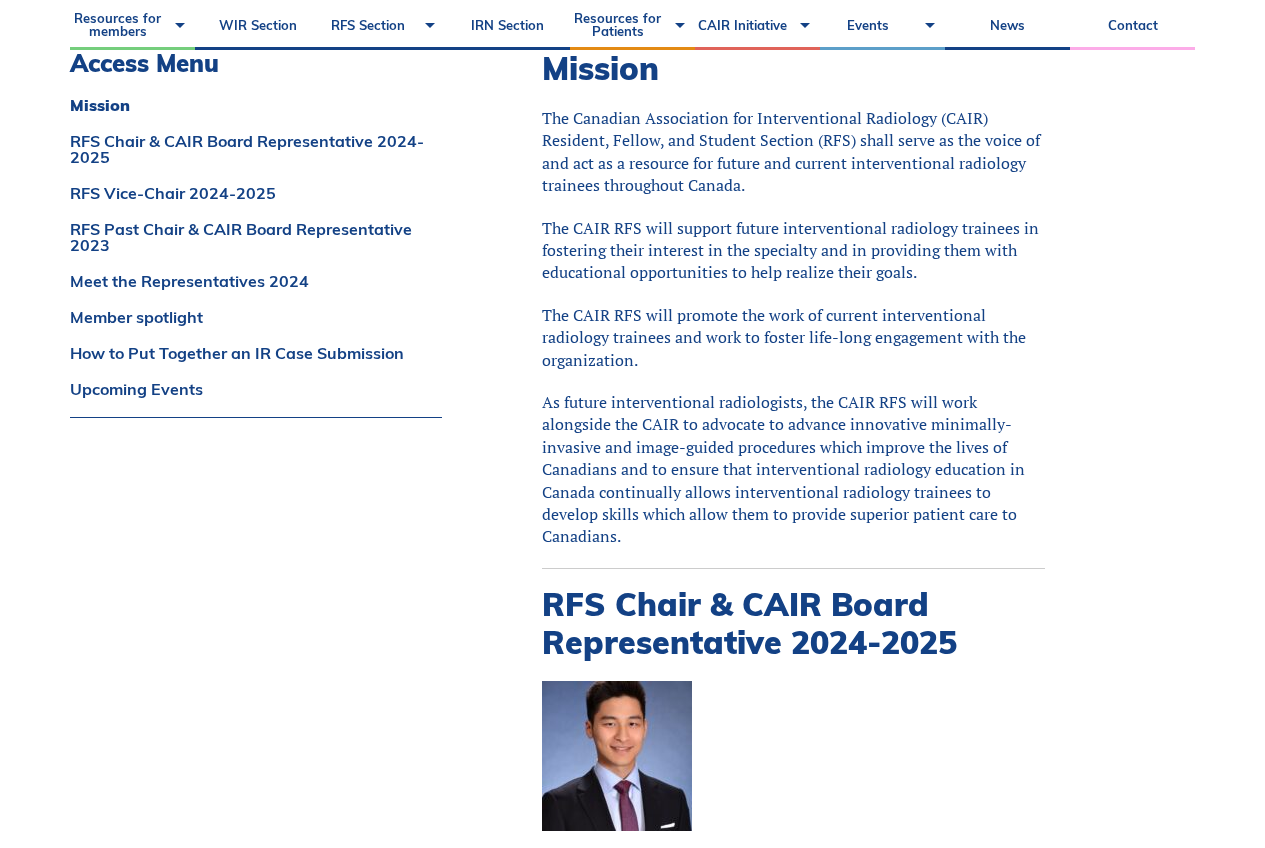 scroll, scrollTop: 0, scrollLeft: 0, axis: both 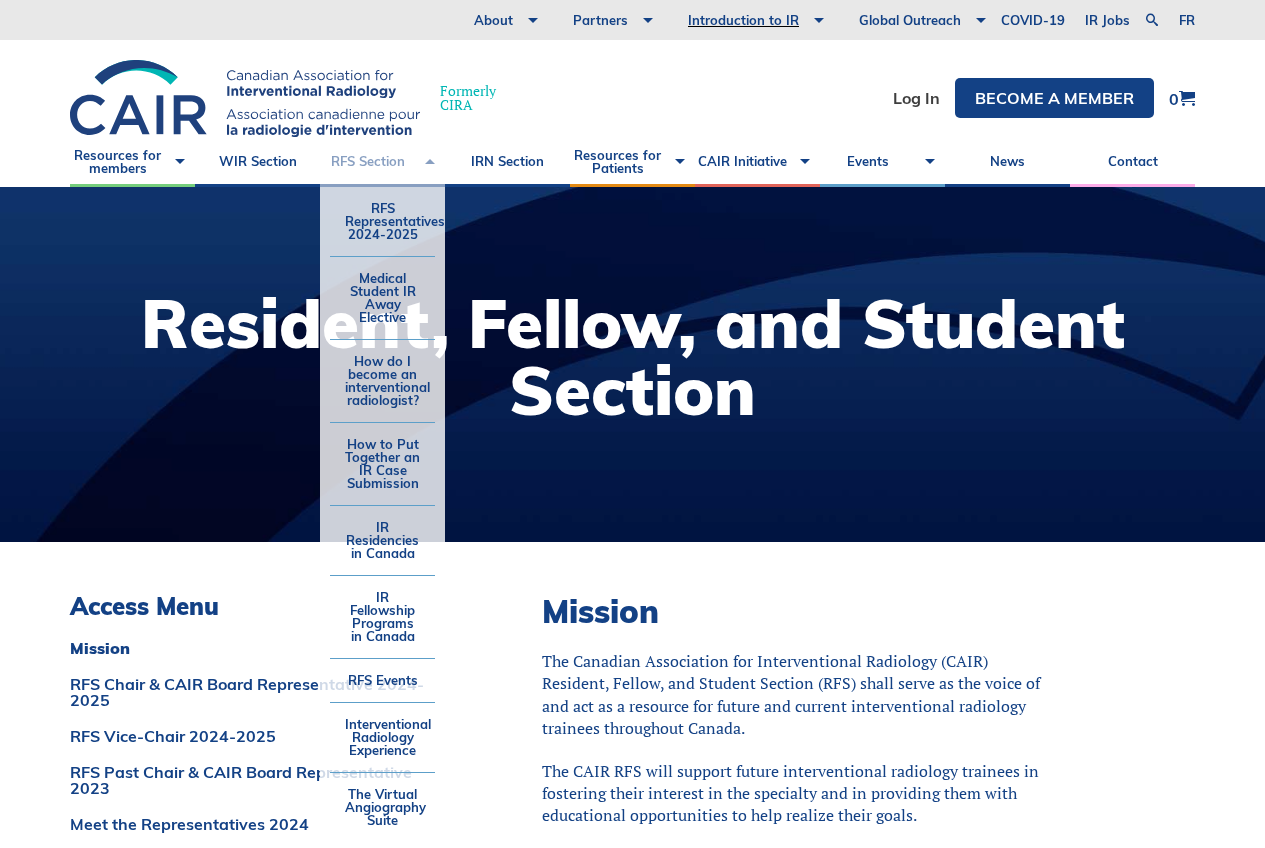 click on "RFS Section" at bounding box center [382, 162] 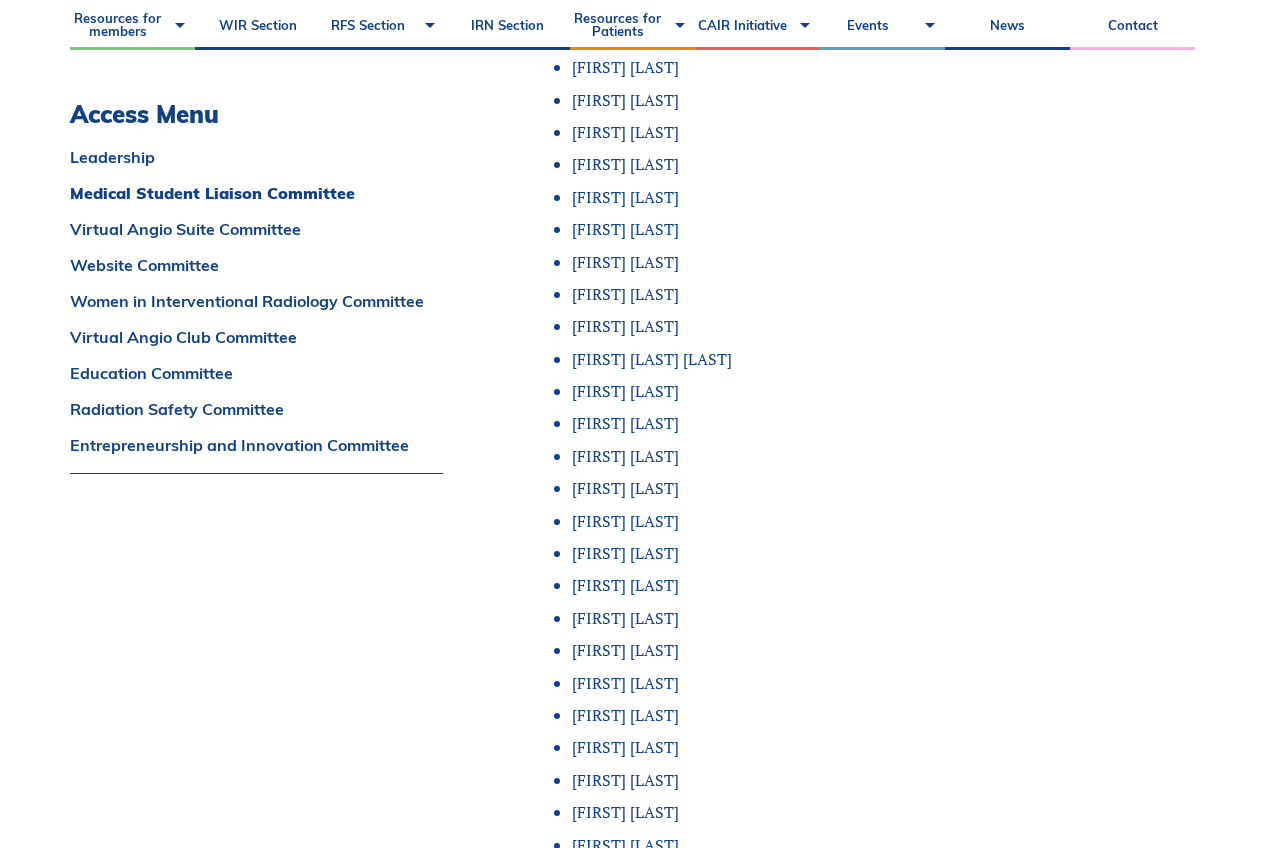 scroll, scrollTop: 3031, scrollLeft: 0, axis: vertical 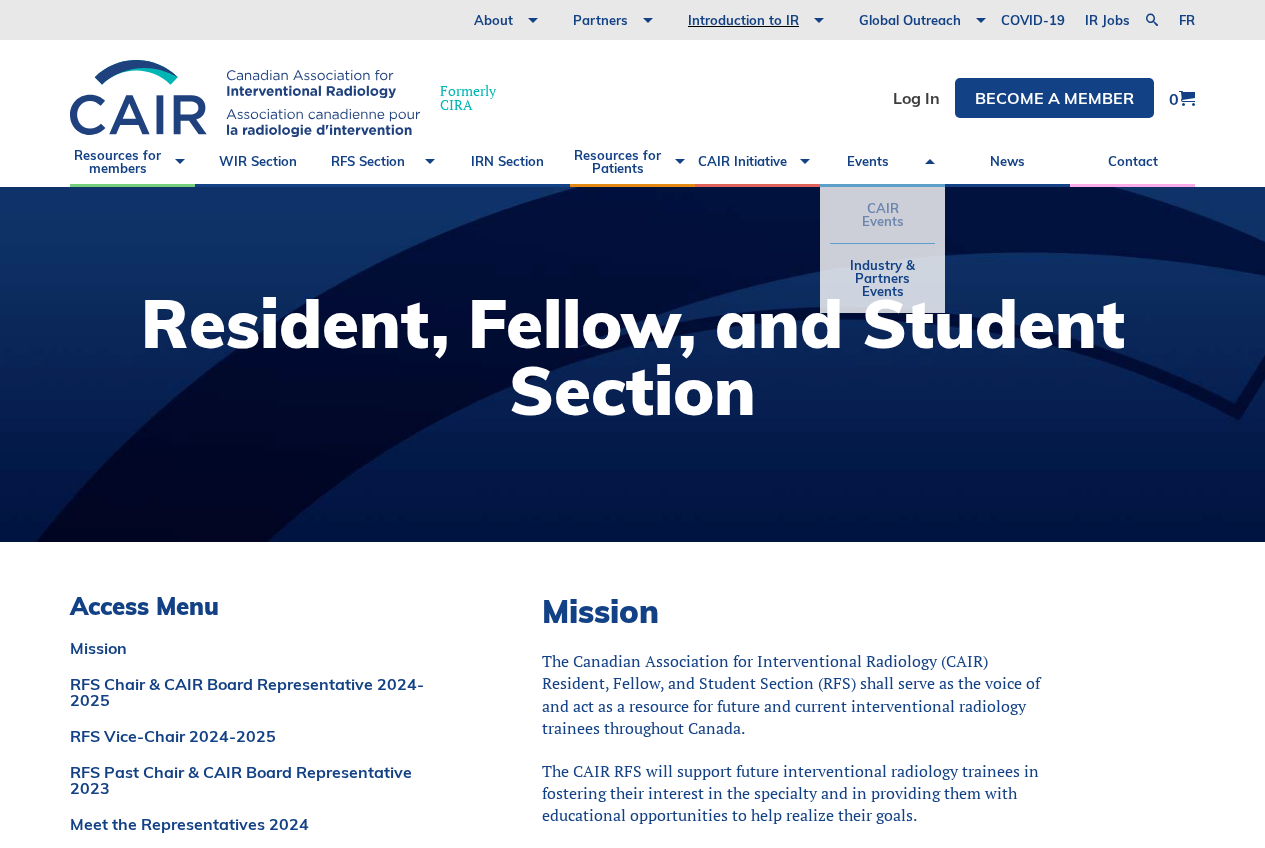 click on "CAIR Events" at bounding box center (882, 215) 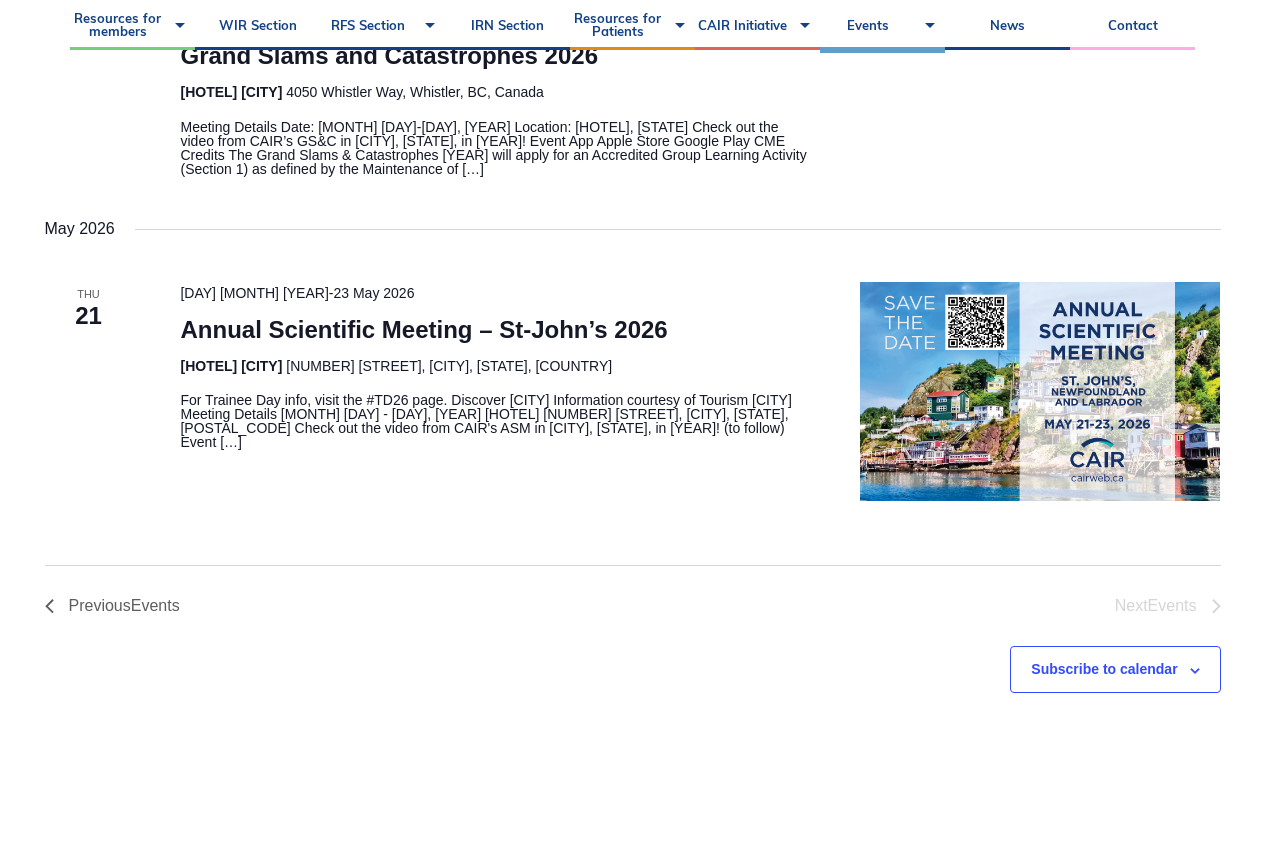 scroll, scrollTop: 659, scrollLeft: 0, axis: vertical 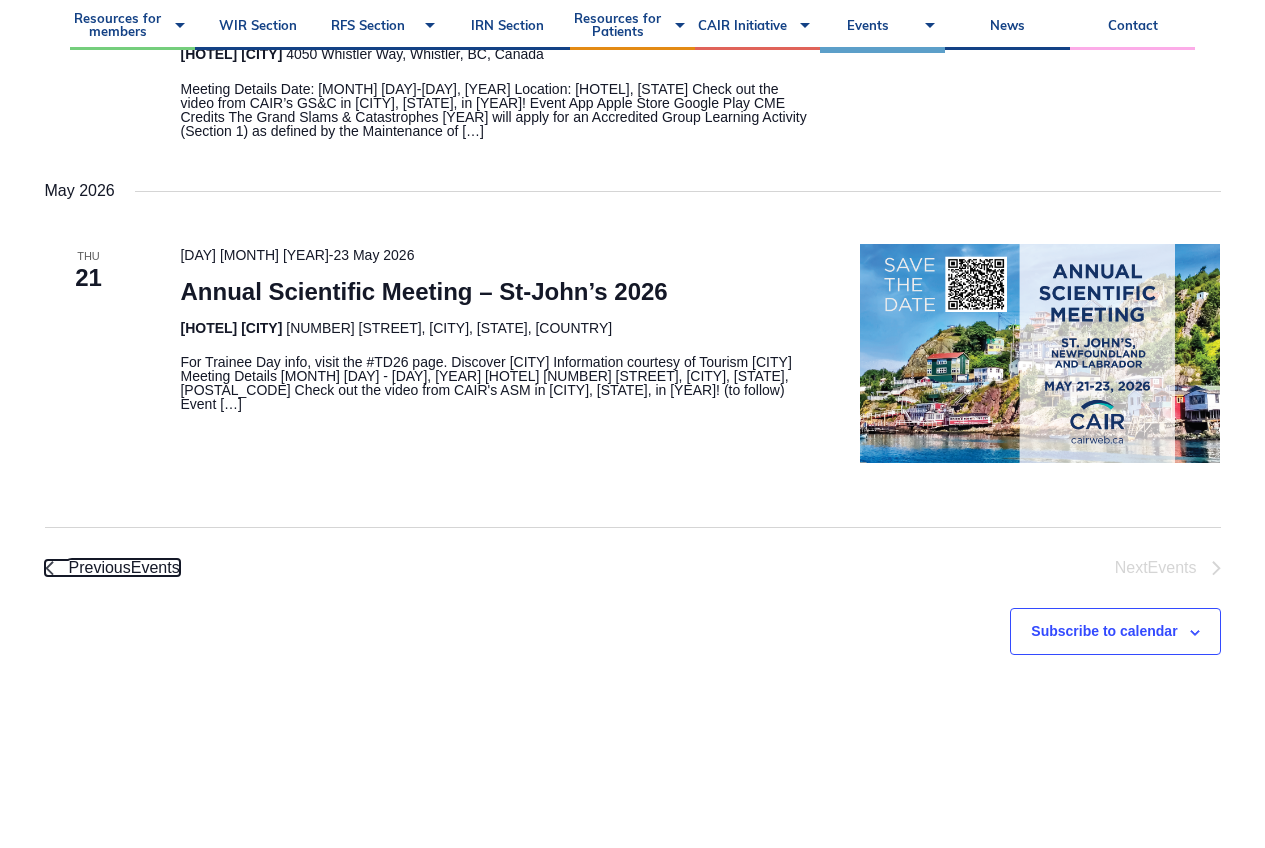 click on "Events" at bounding box center (155, 567) 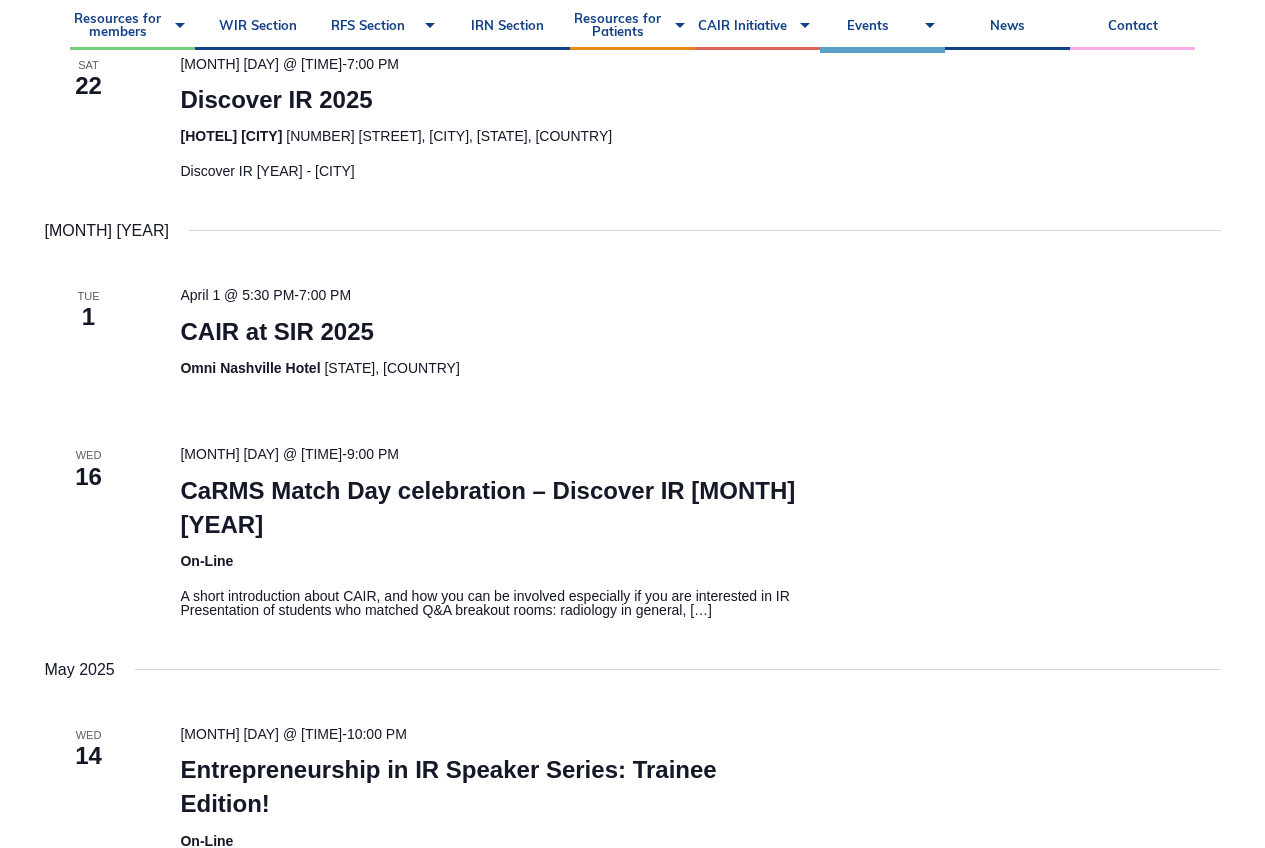 scroll, scrollTop: 0, scrollLeft: 0, axis: both 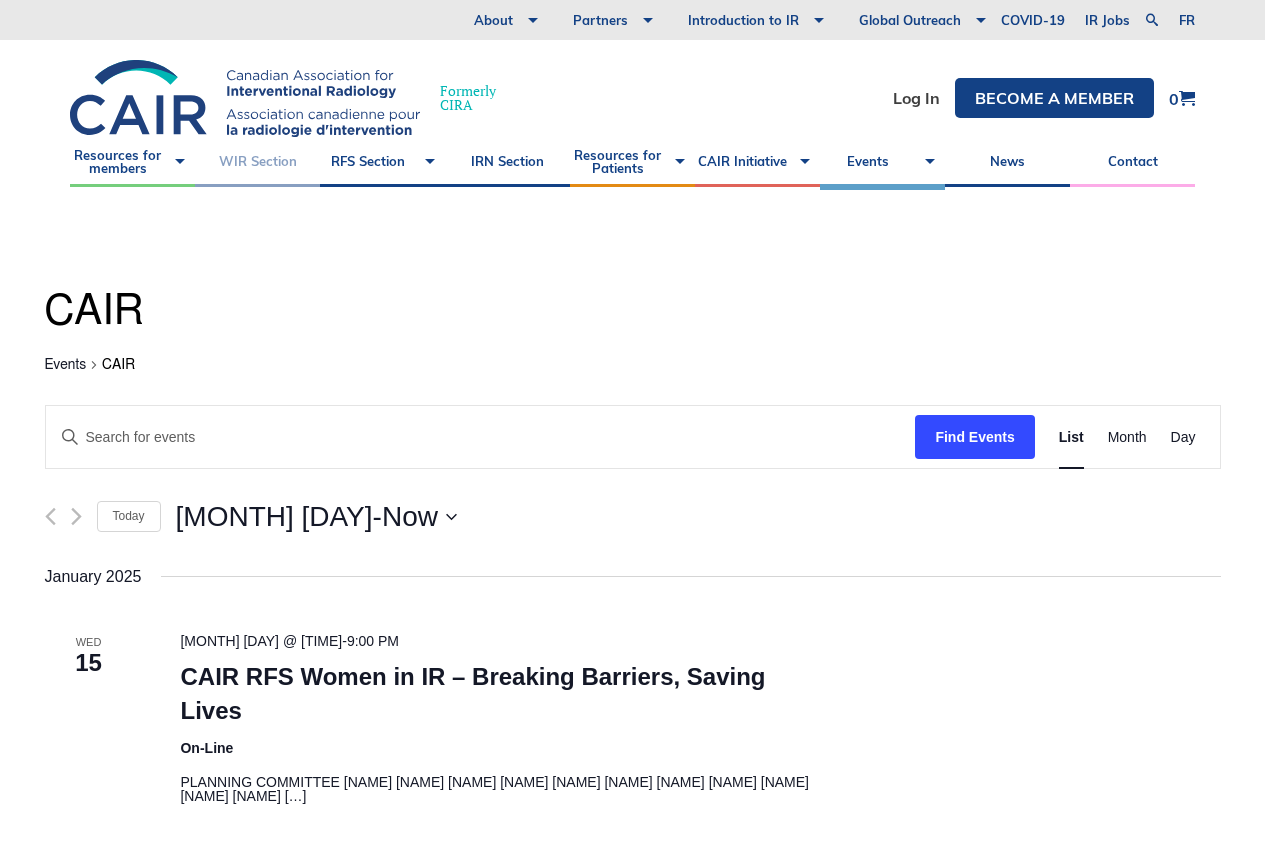 click on "WIR Section" at bounding box center [257, 162] 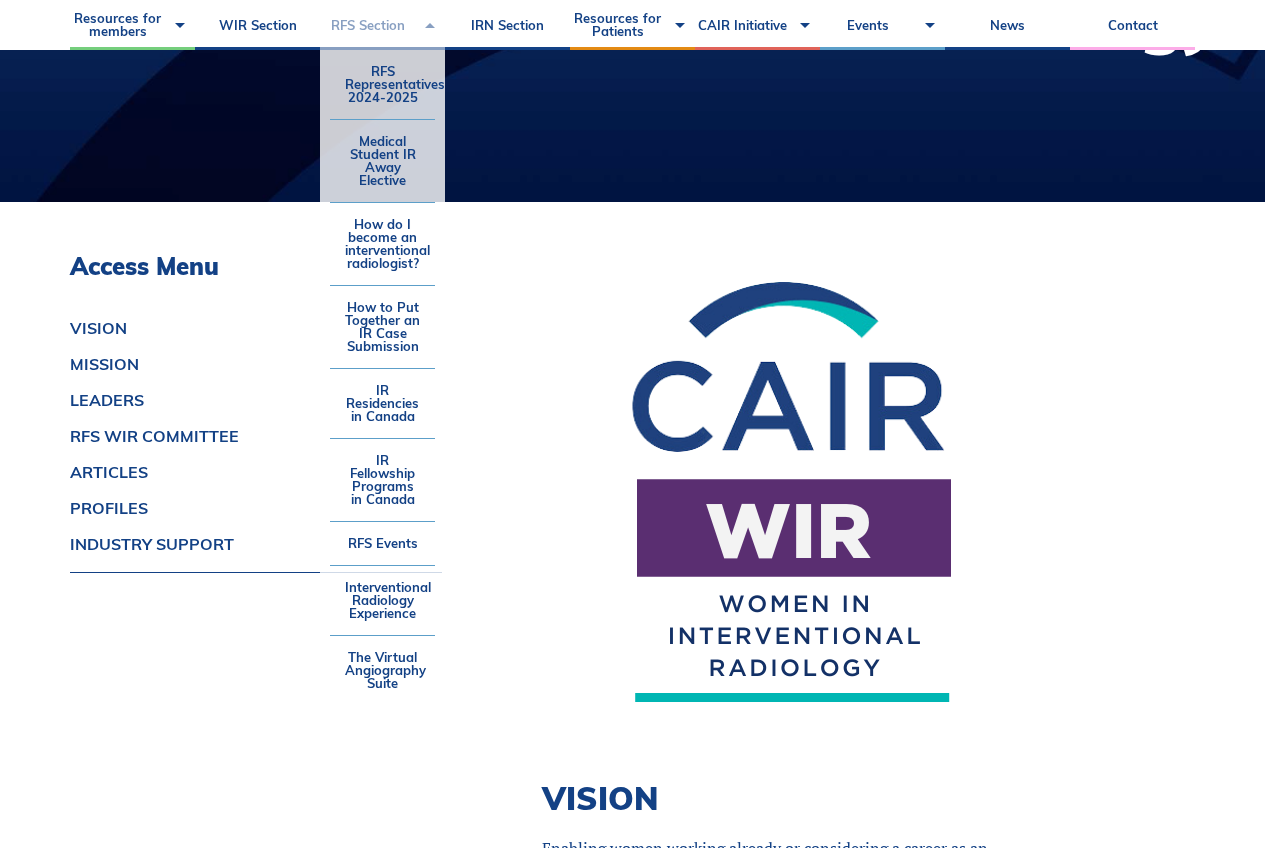 scroll, scrollTop: 353, scrollLeft: 0, axis: vertical 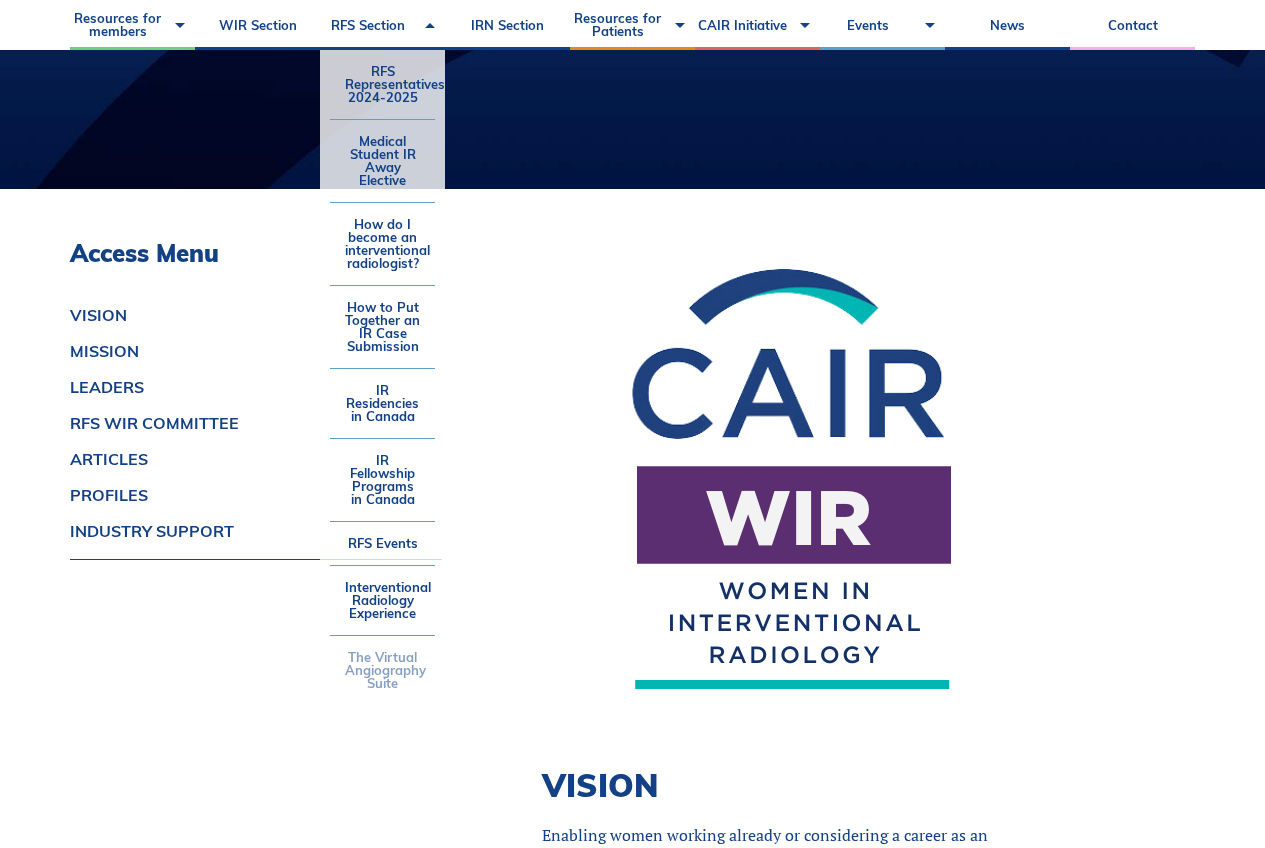 click on "The Virtual Angiography Suite" at bounding box center [382, 670] 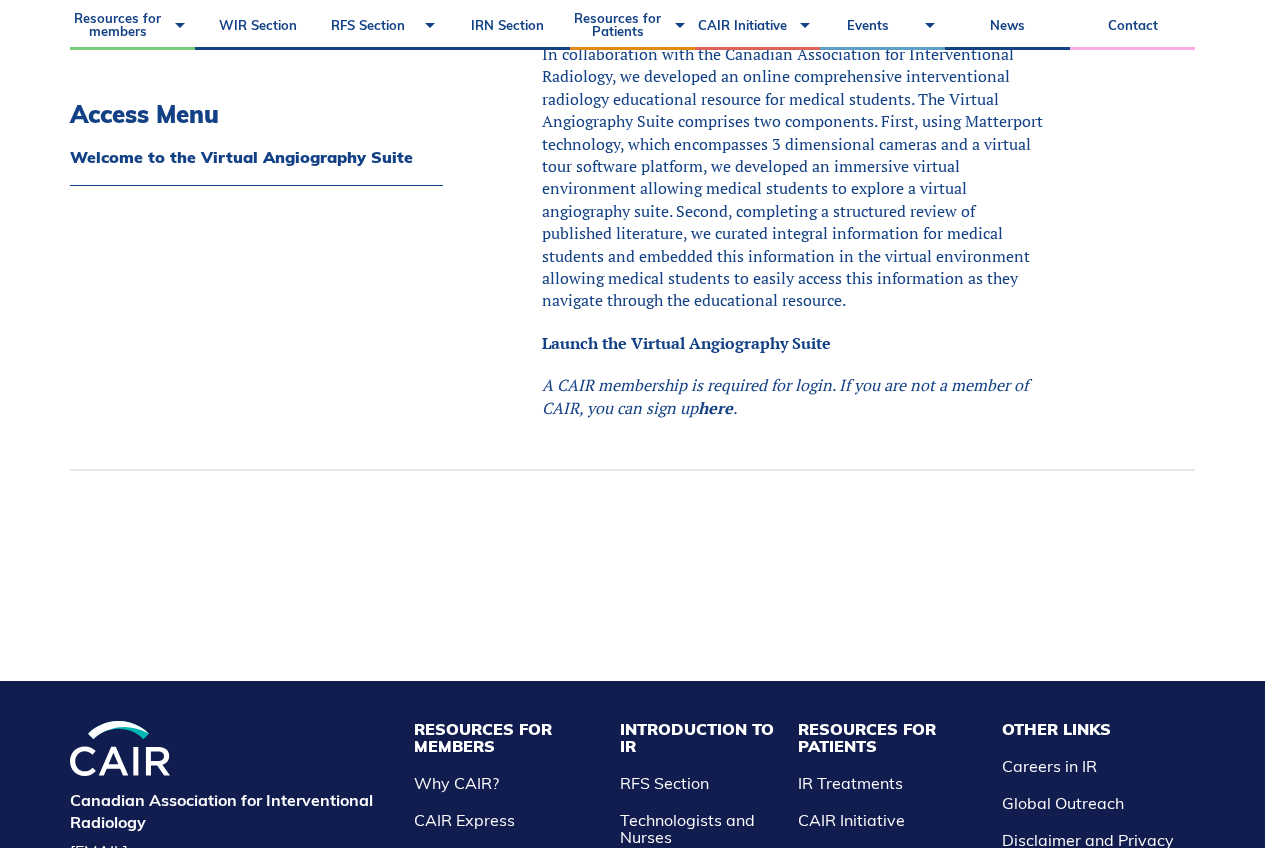 scroll, scrollTop: 1247, scrollLeft: 0, axis: vertical 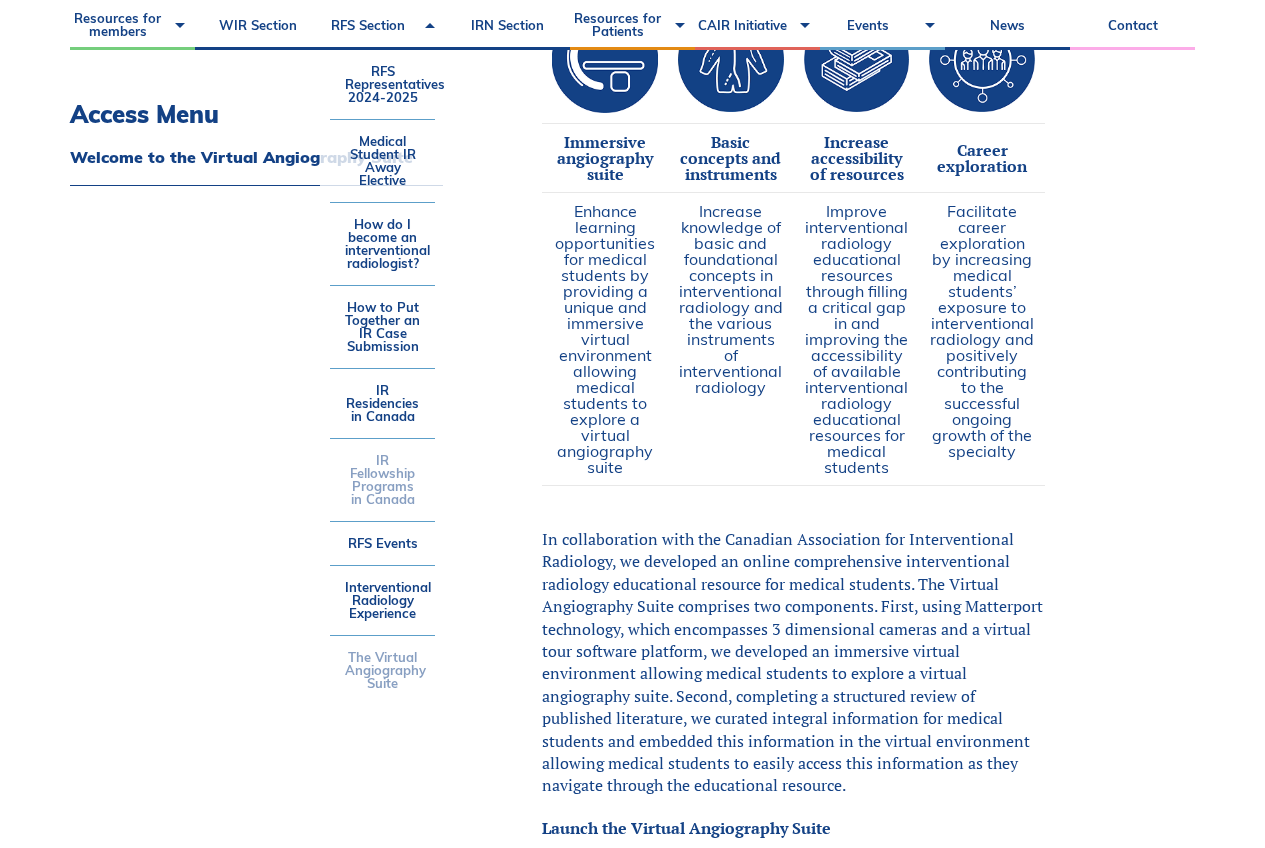 click on "IR Fellowship Programs in Canada" at bounding box center (382, 480) 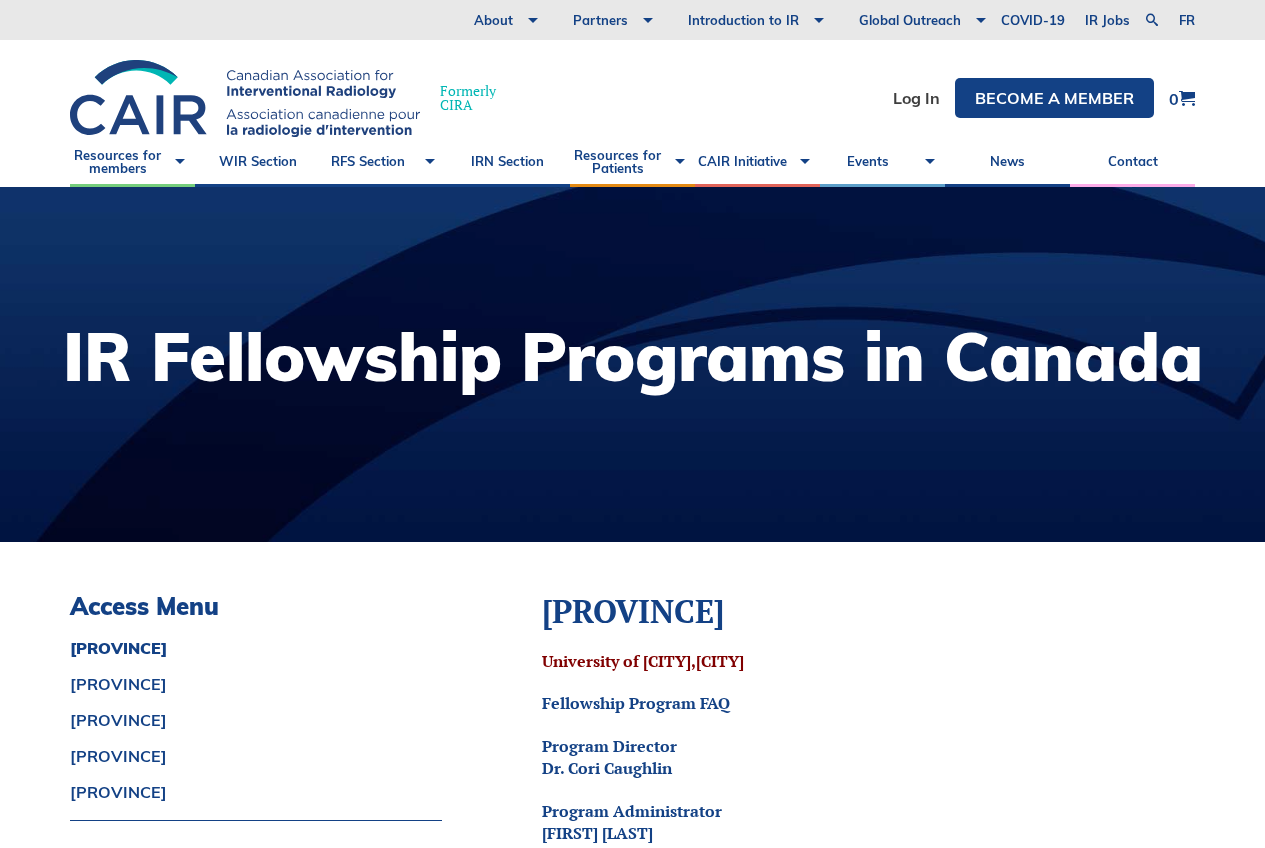 scroll, scrollTop: 12, scrollLeft: 0, axis: vertical 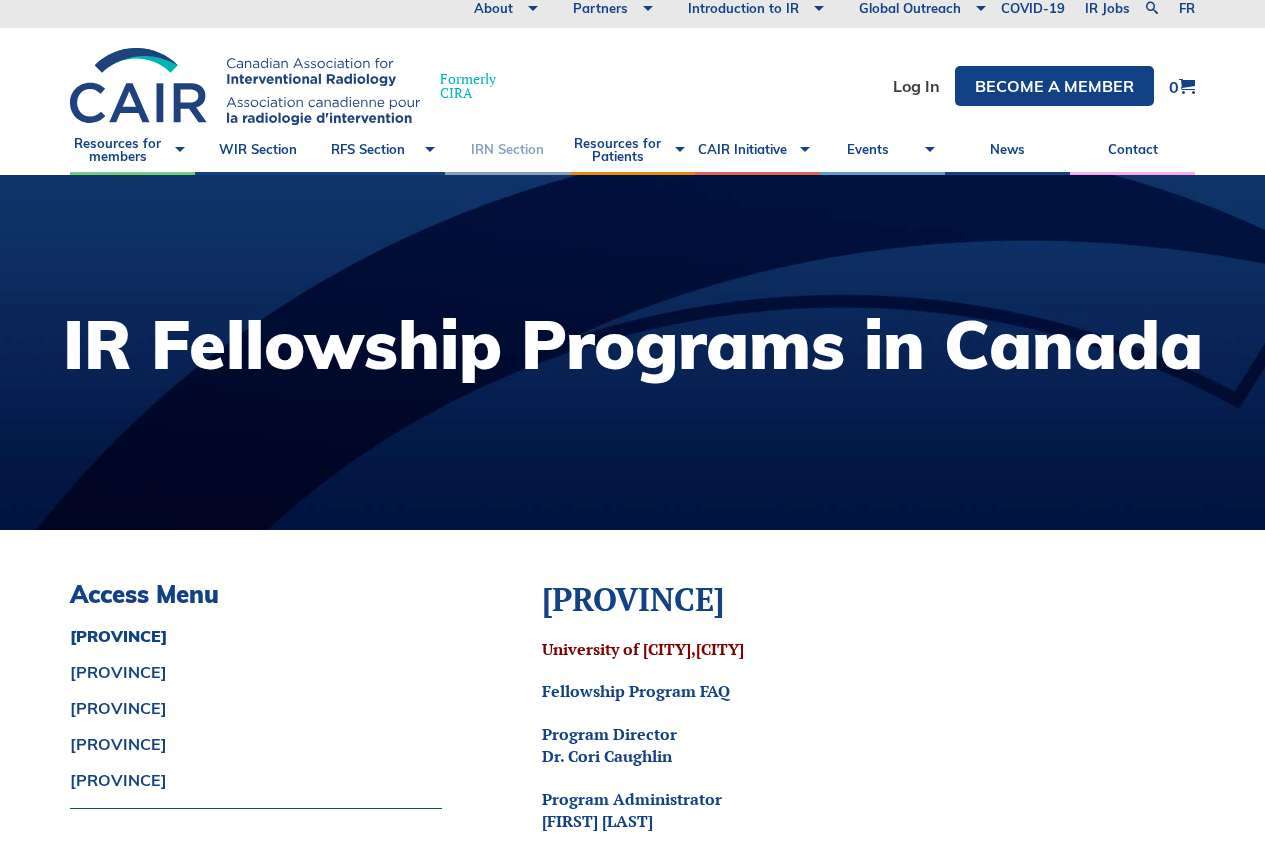 click on "IRN Section" at bounding box center [507, 150] 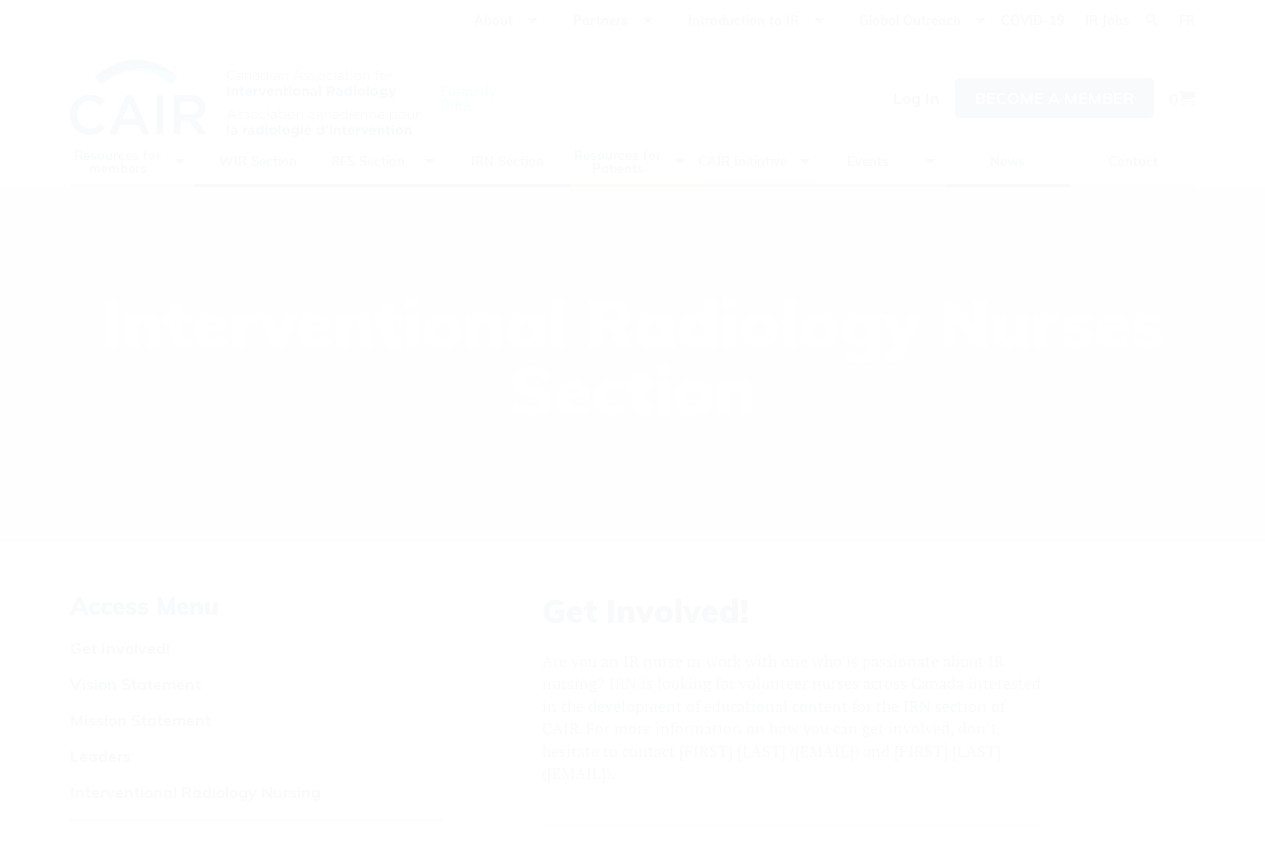 scroll, scrollTop: 0, scrollLeft: 0, axis: both 